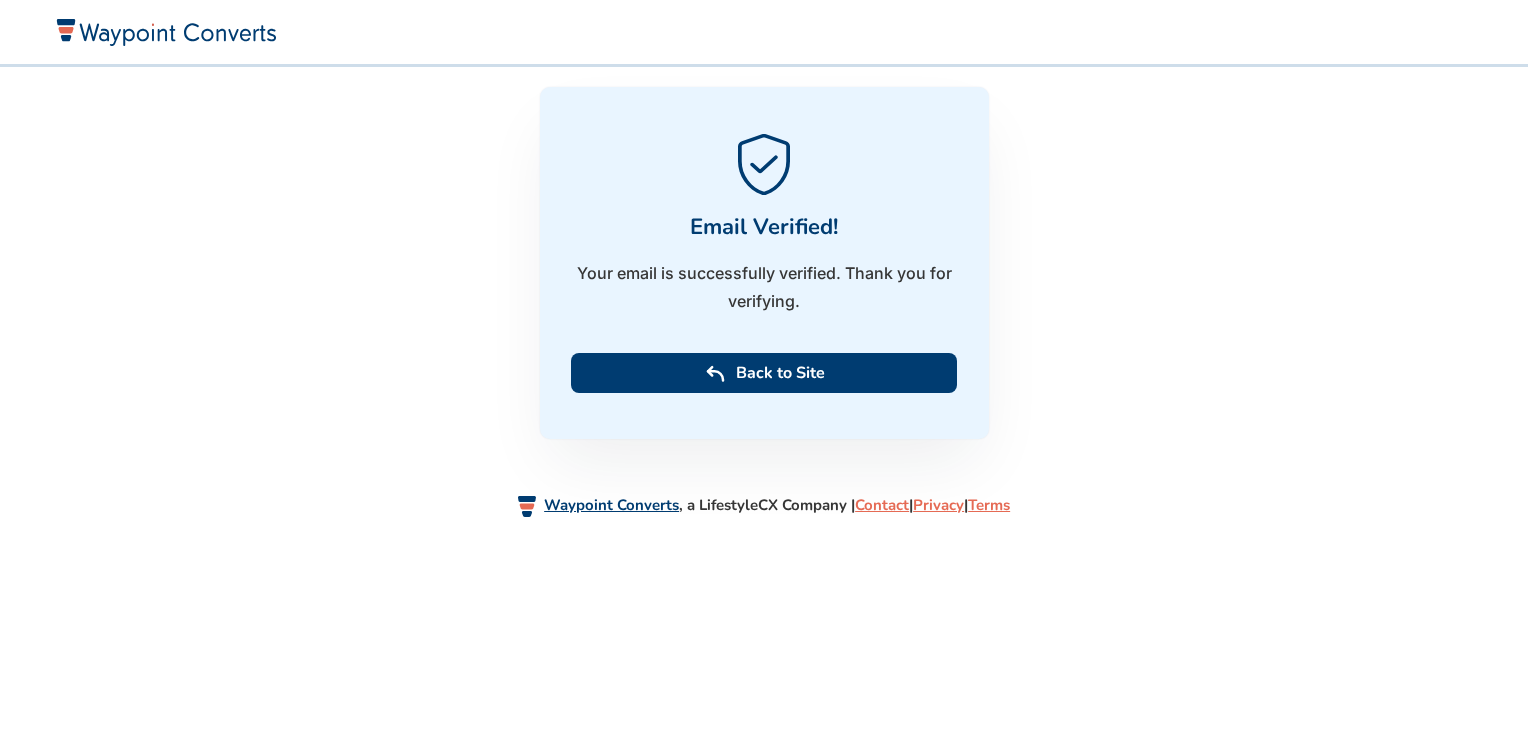 scroll, scrollTop: 0, scrollLeft: 0, axis: both 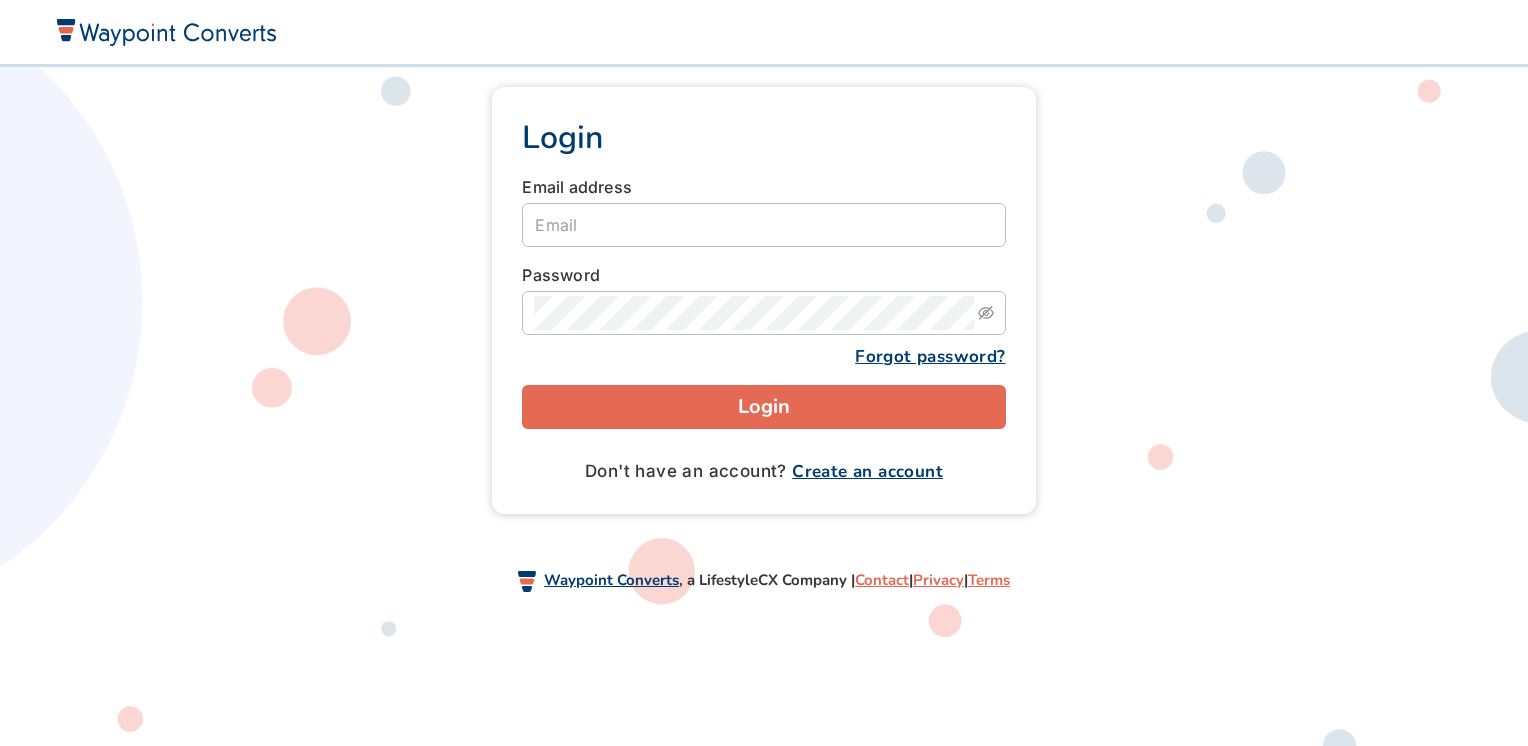 click on "Create an account" at bounding box center (867, 471) 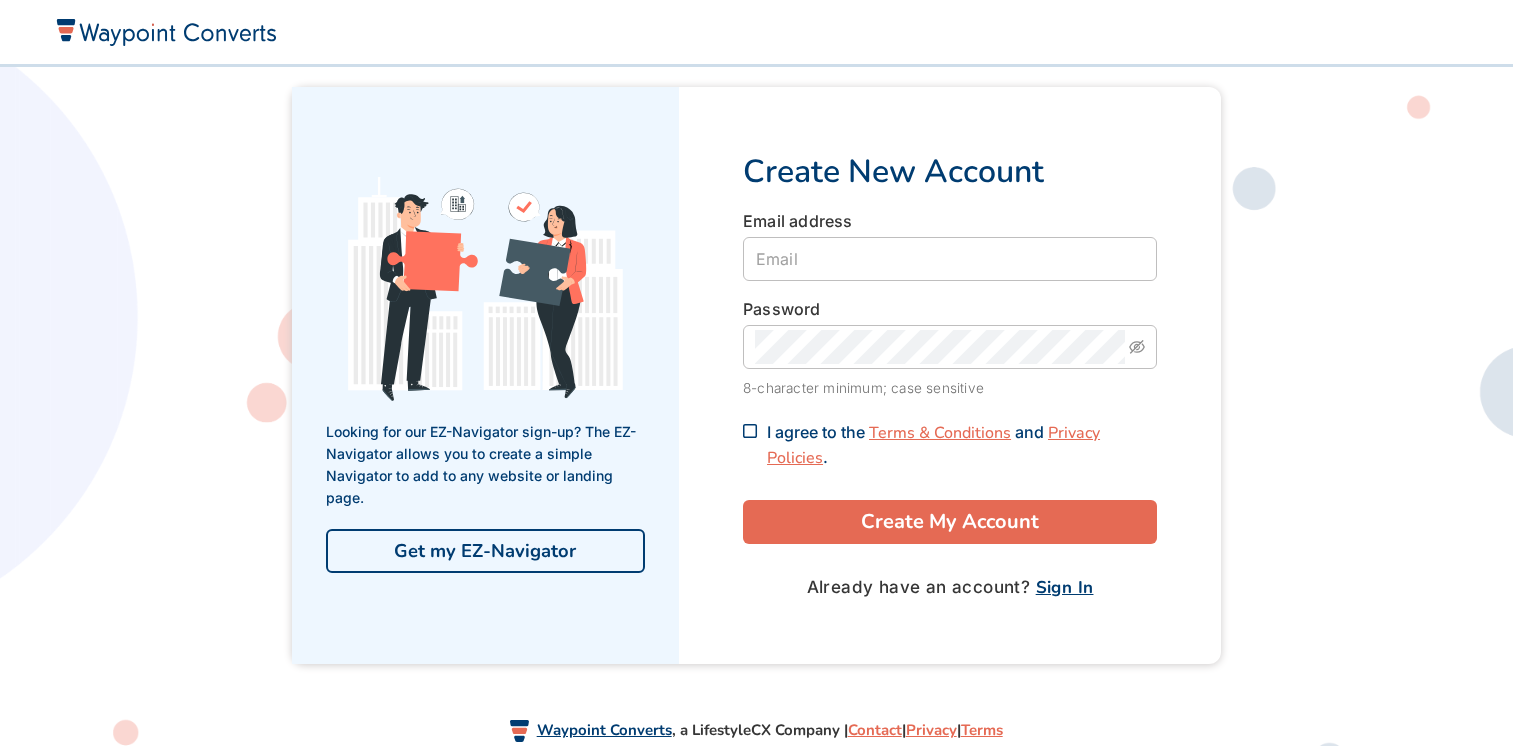 scroll, scrollTop: 0, scrollLeft: 0, axis: both 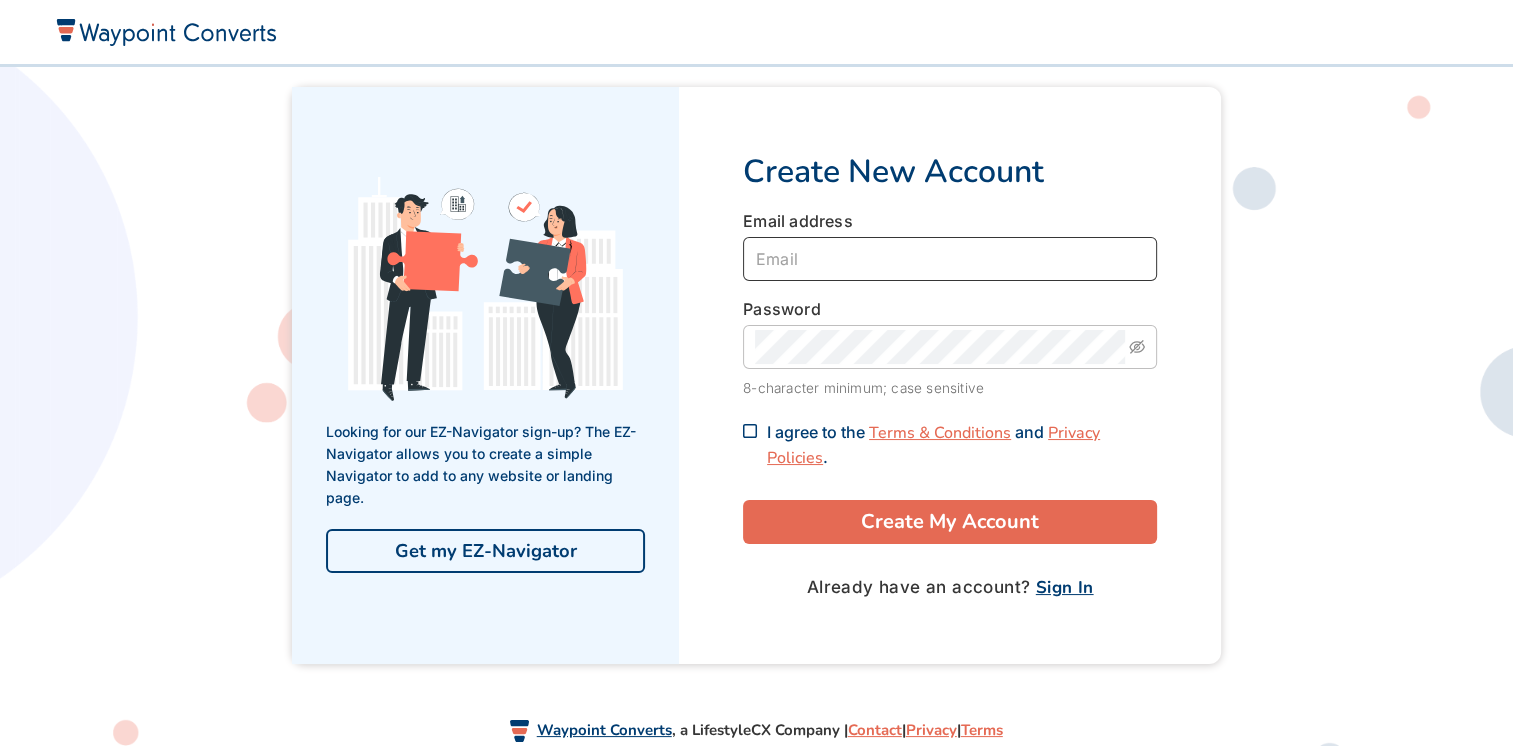 click at bounding box center [950, 259] 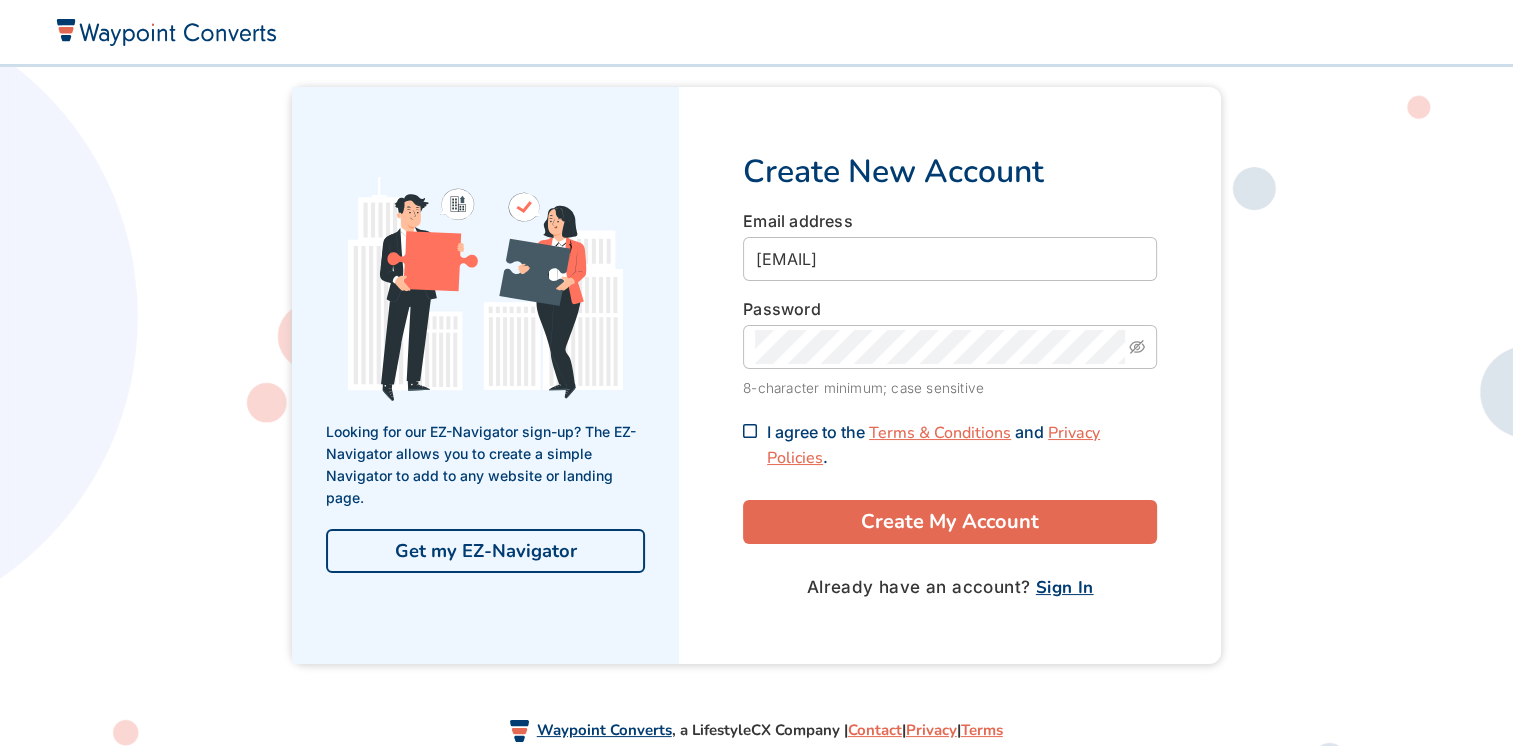click at bounding box center (750, 431) 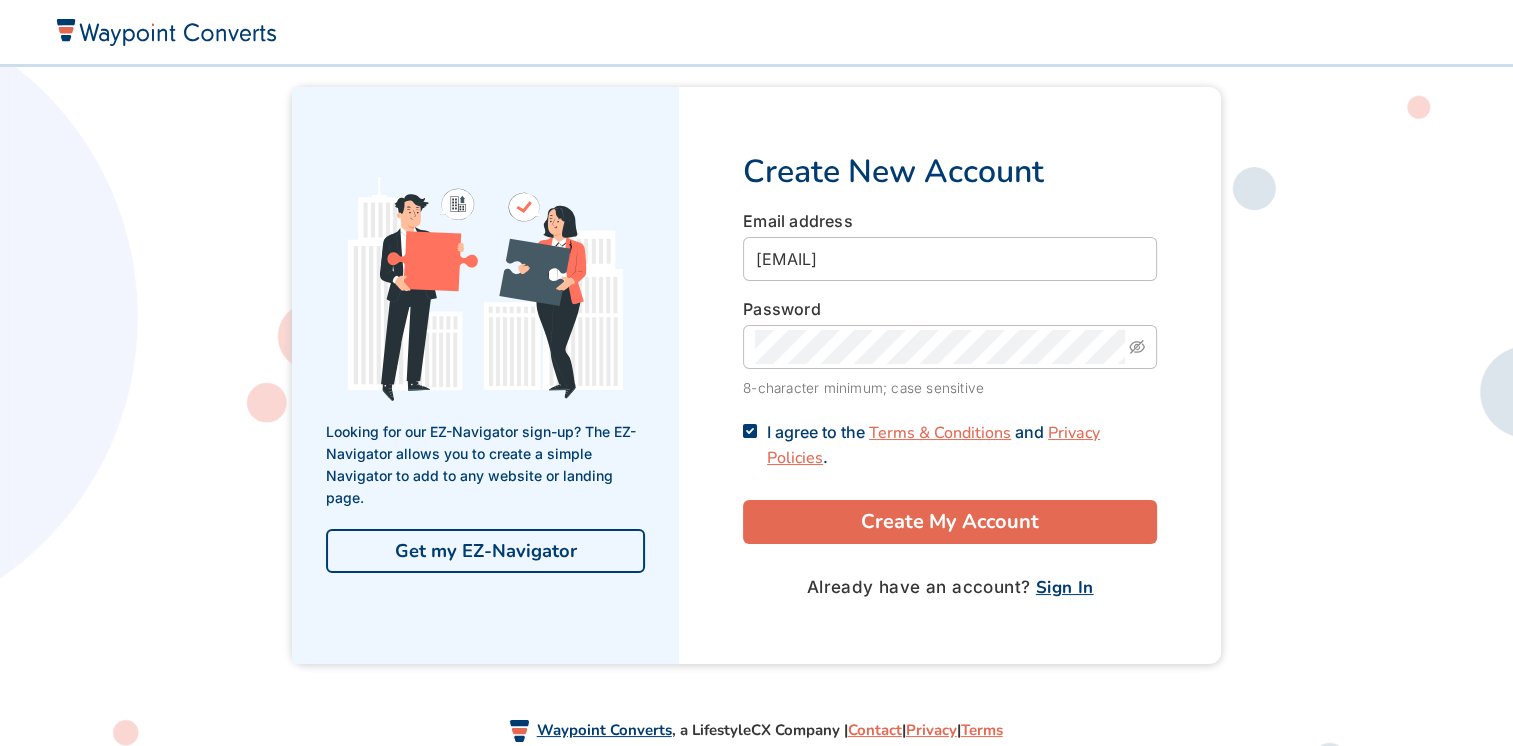click on "Create My Account" at bounding box center (950, 522) 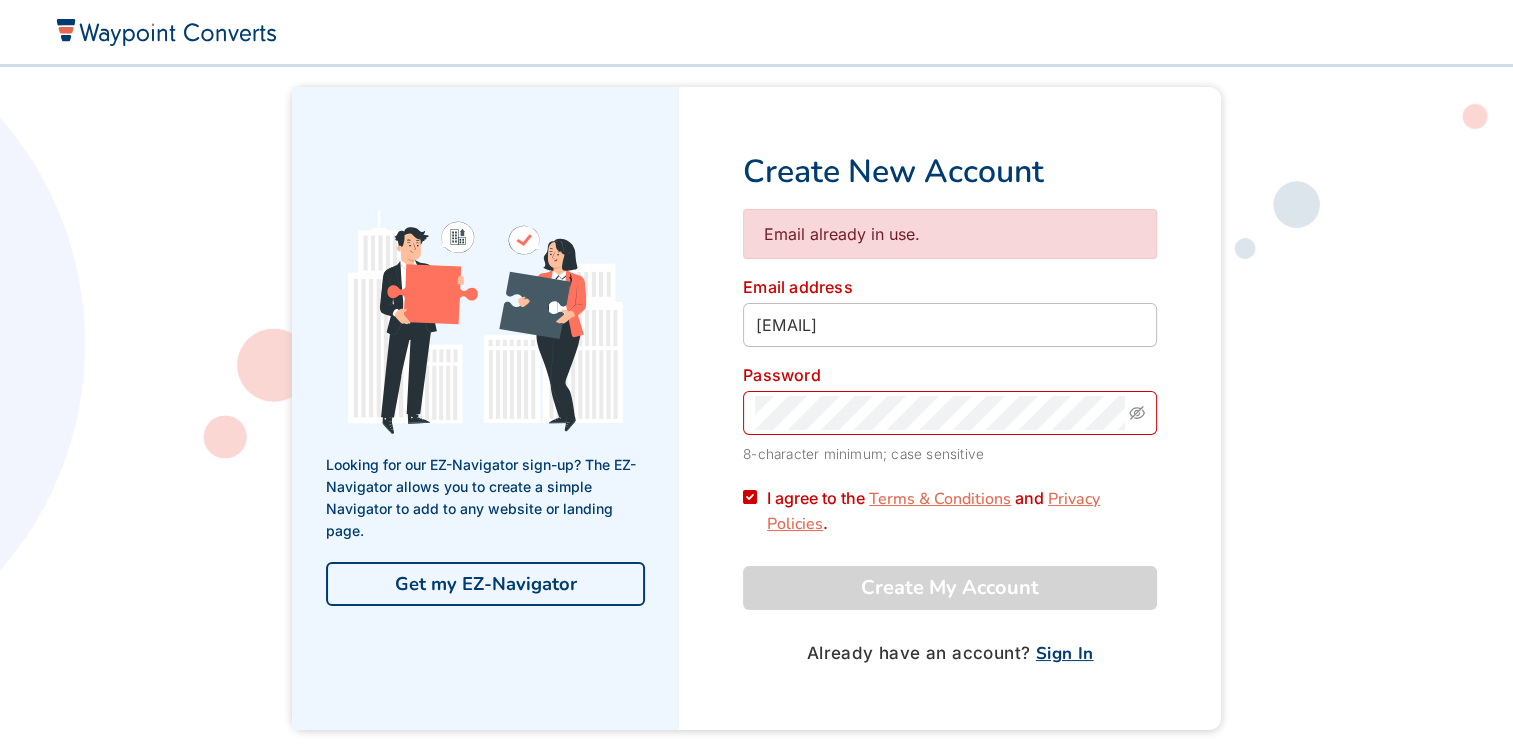 click on "Sign In" at bounding box center [1065, 653] 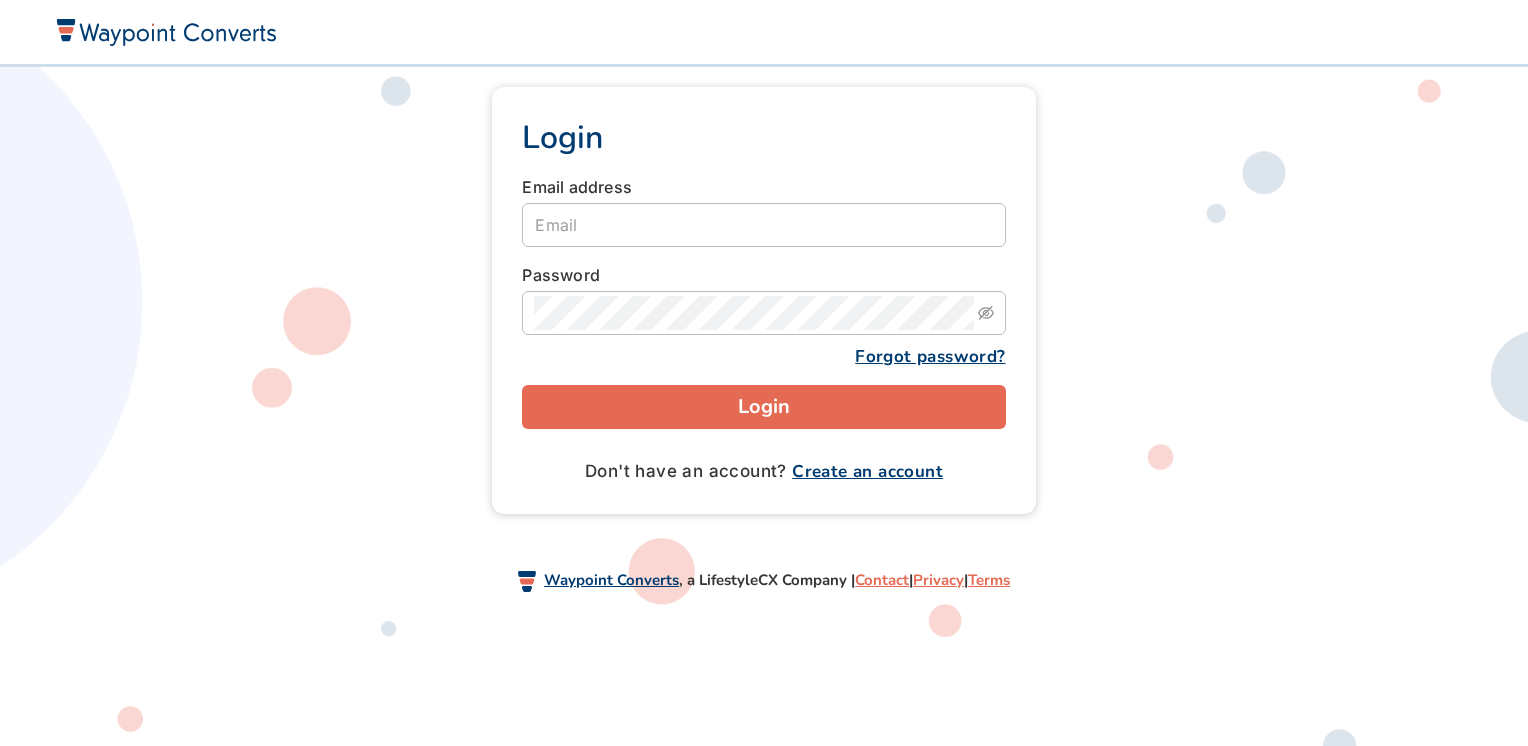 scroll, scrollTop: 0, scrollLeft: 0, axis: both 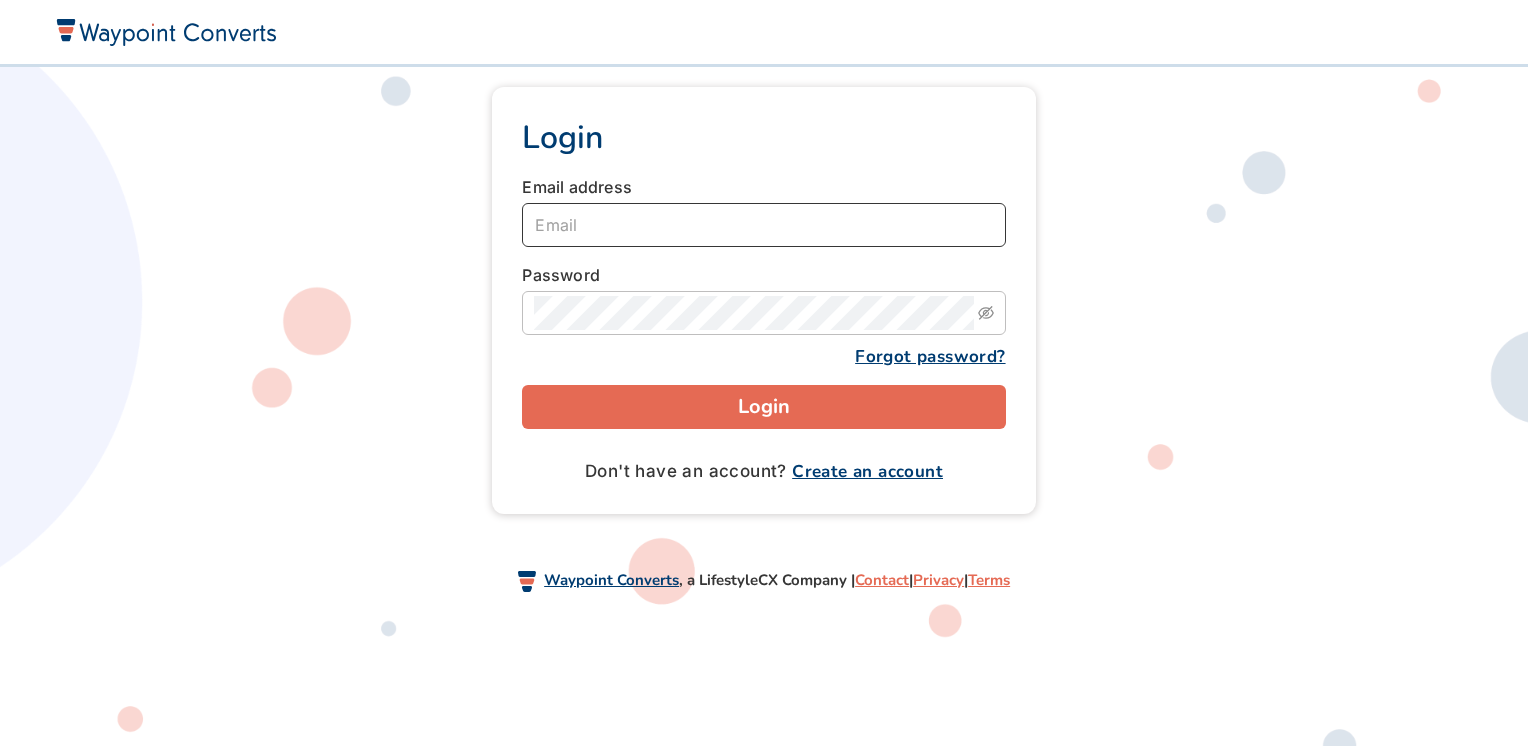 click at bounding box center (763, 225) 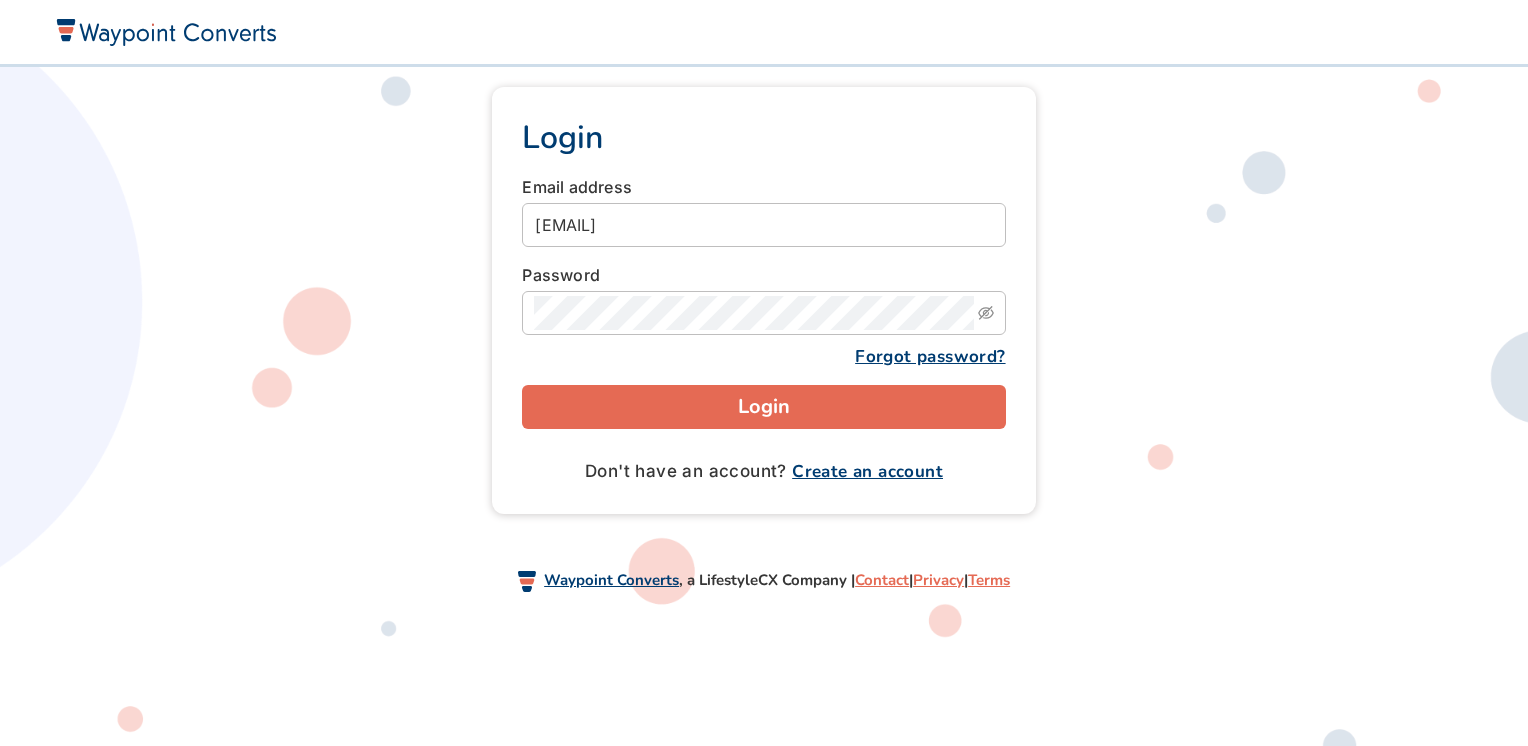 click on "Forgot password?" at bounding box center [930, 356] 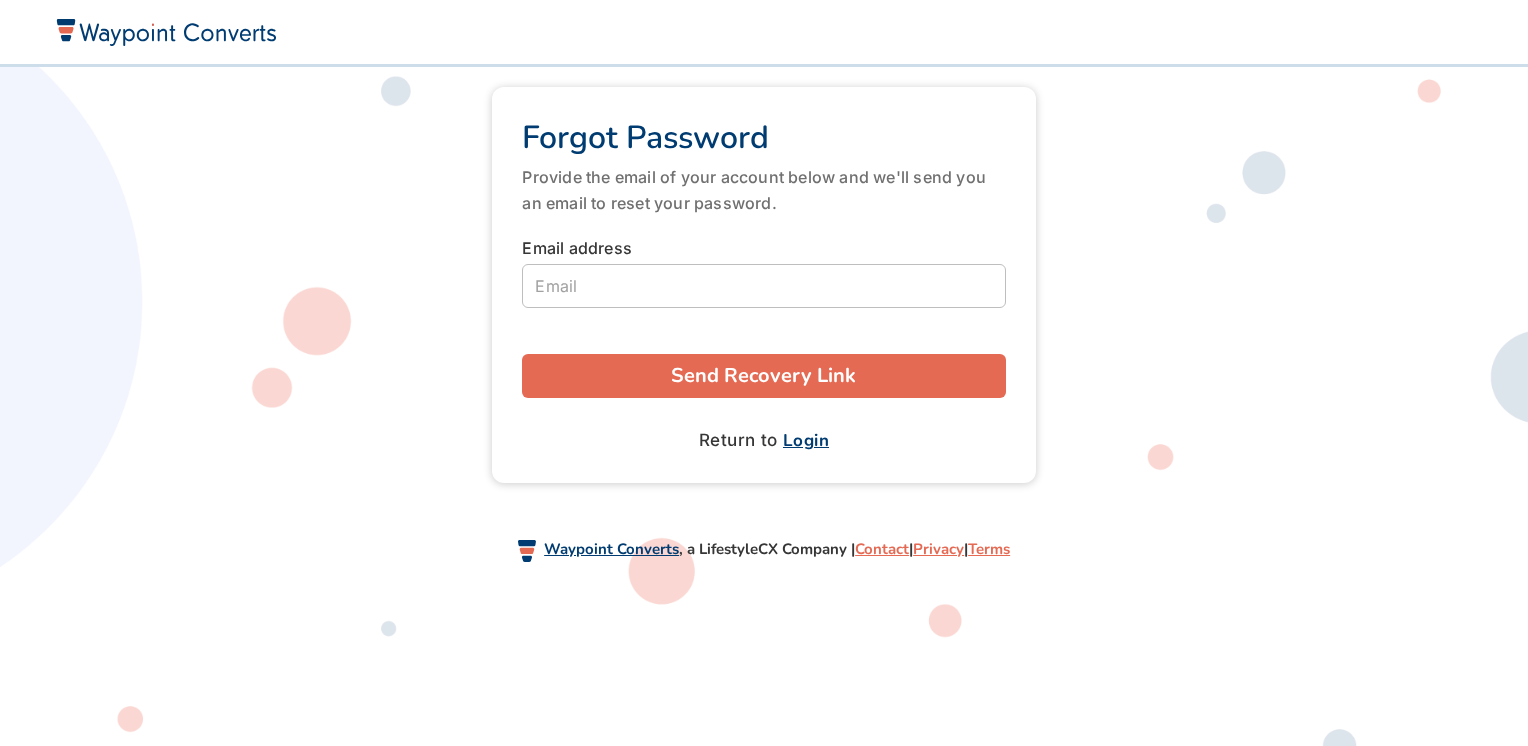 scroll, scrollTop: 0, scrollLeft: 0, axis: both 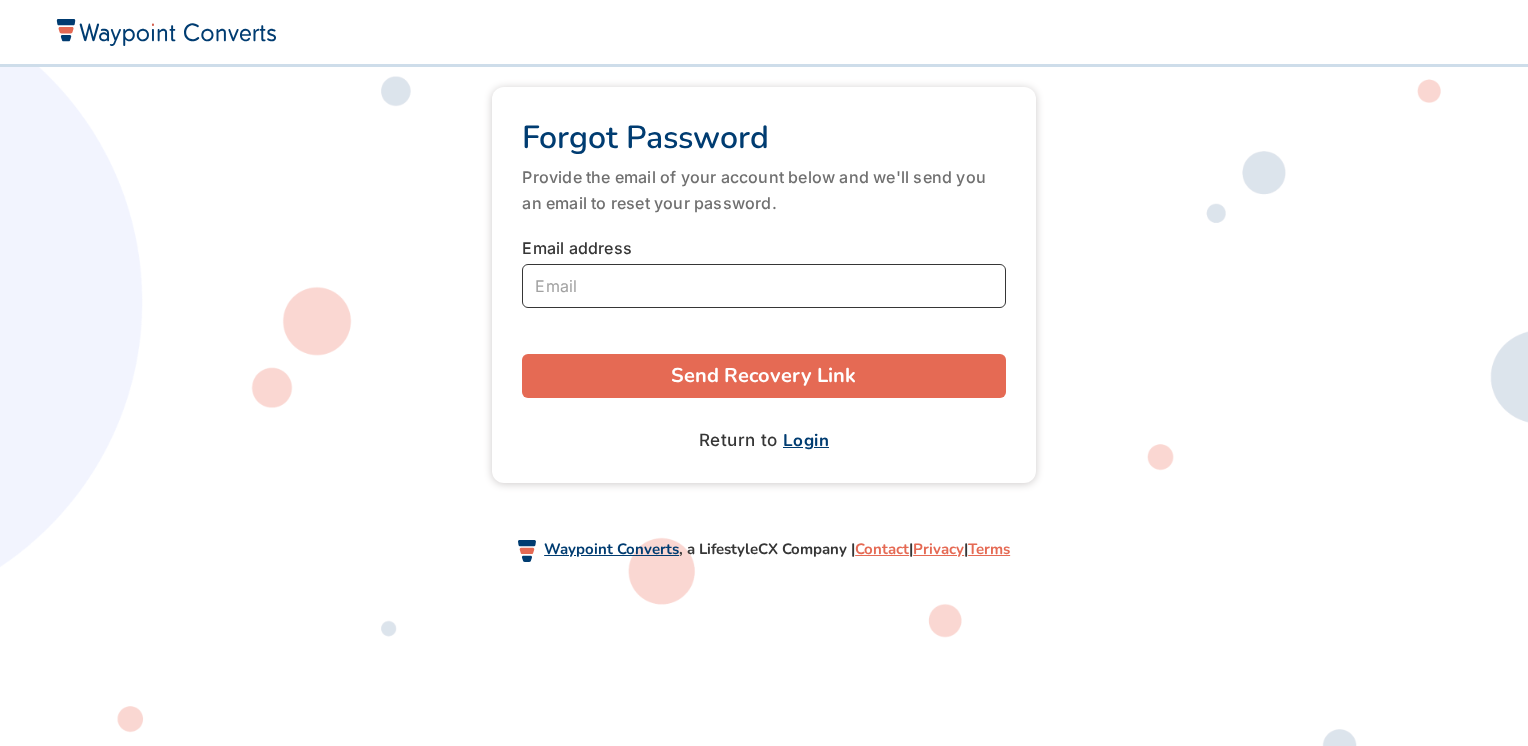 click at bounding box center [763, 286] 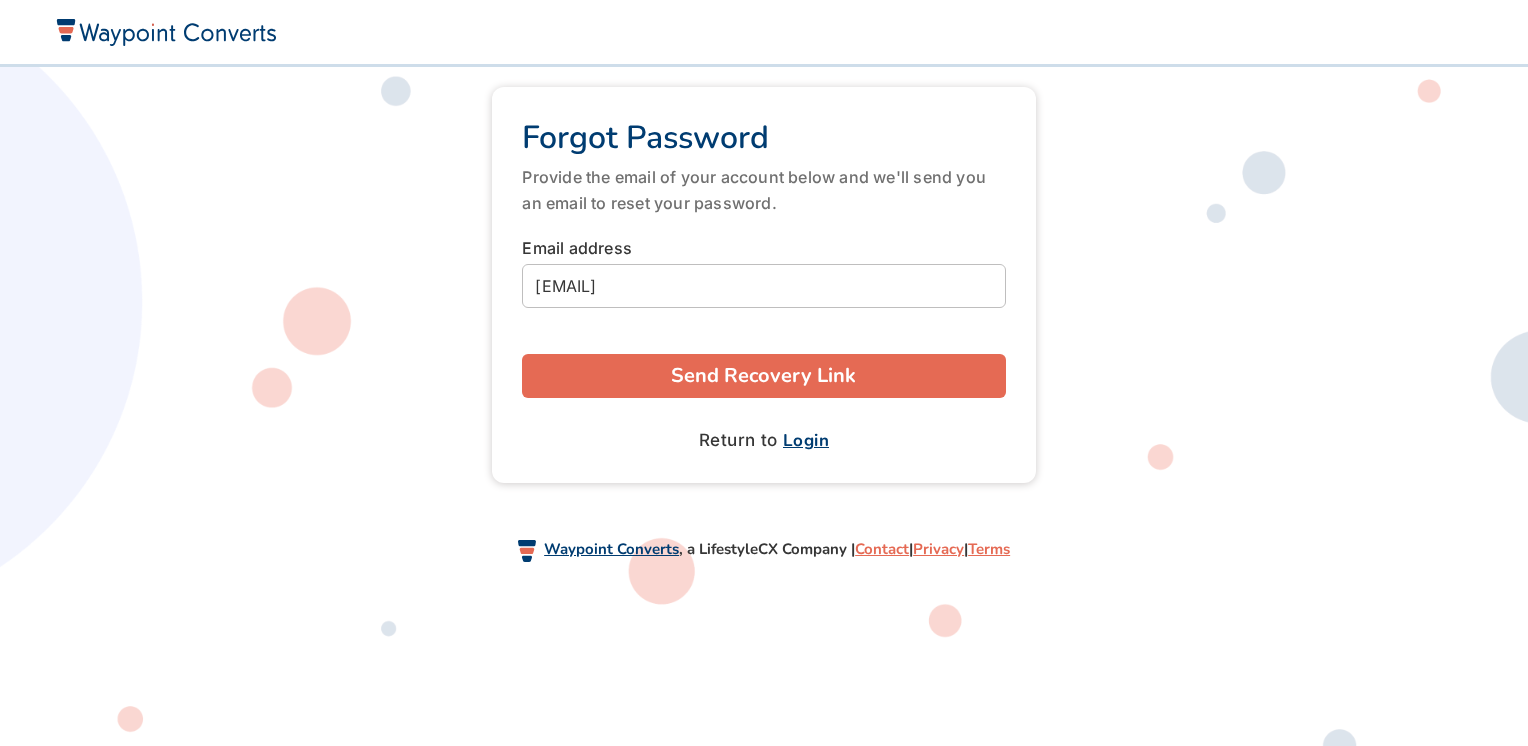 click on "Send Recovery Link" at bounding box center (763, 376) 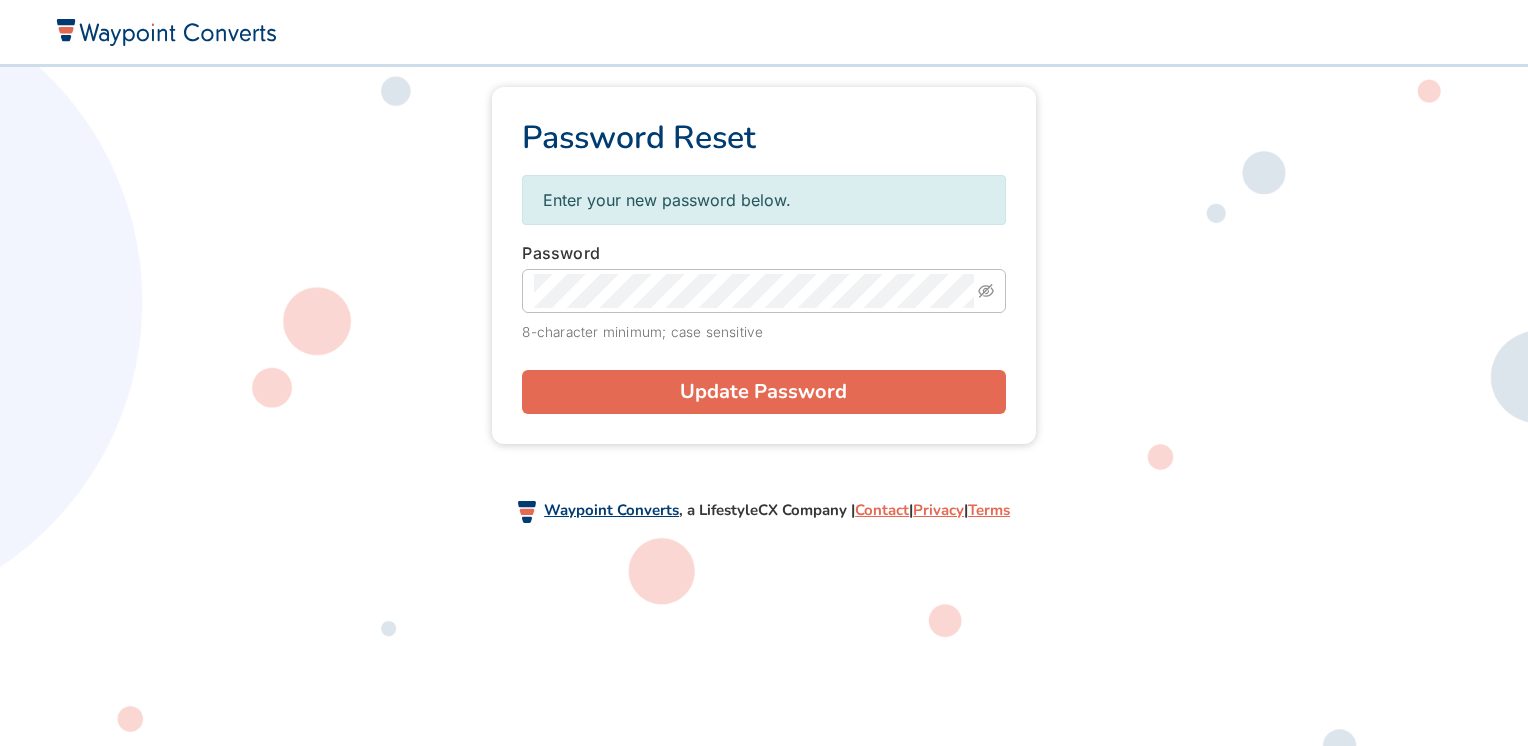 scroll, scrollTop: 0, scrollLeft: 0, axis: both 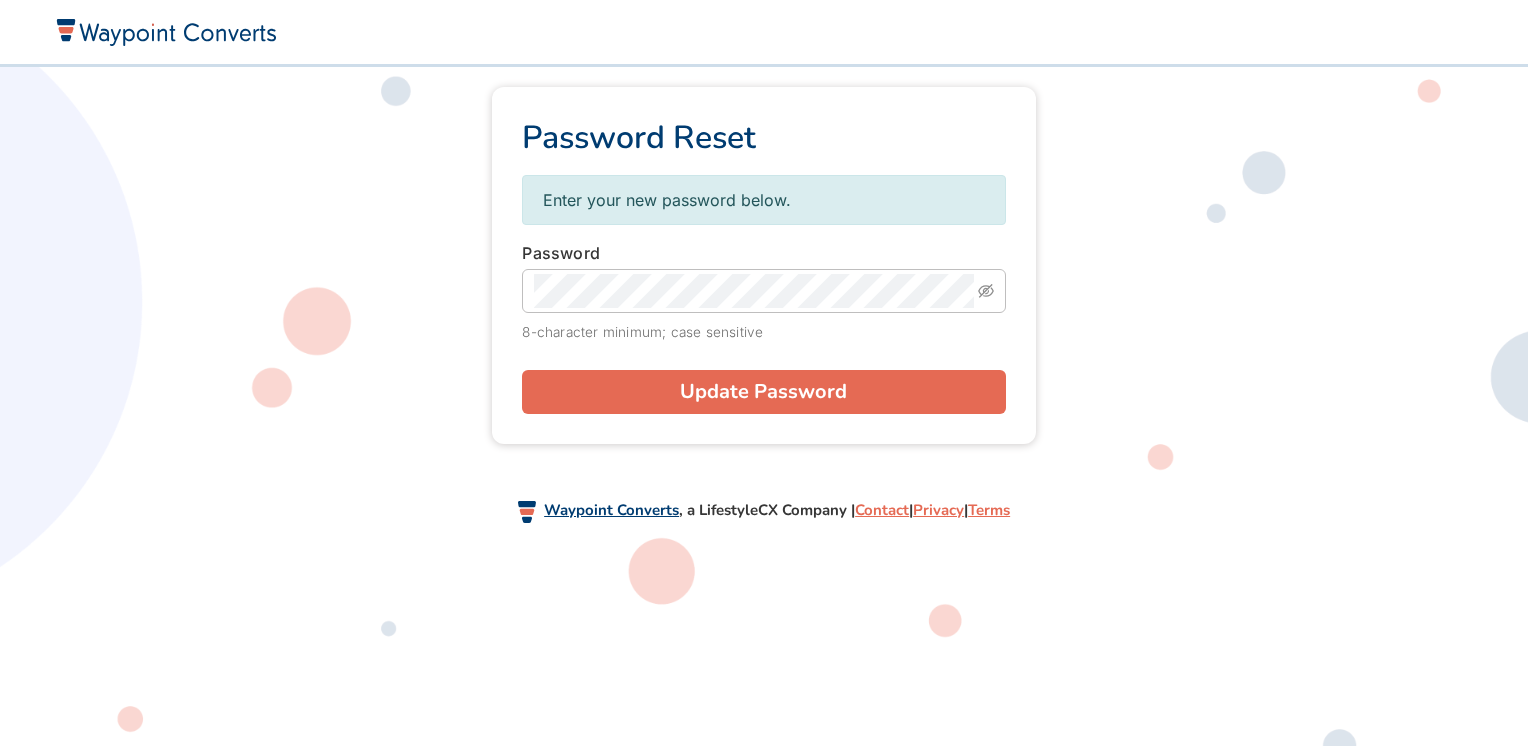 click on "Update Password" at bounding box center (763, 392) 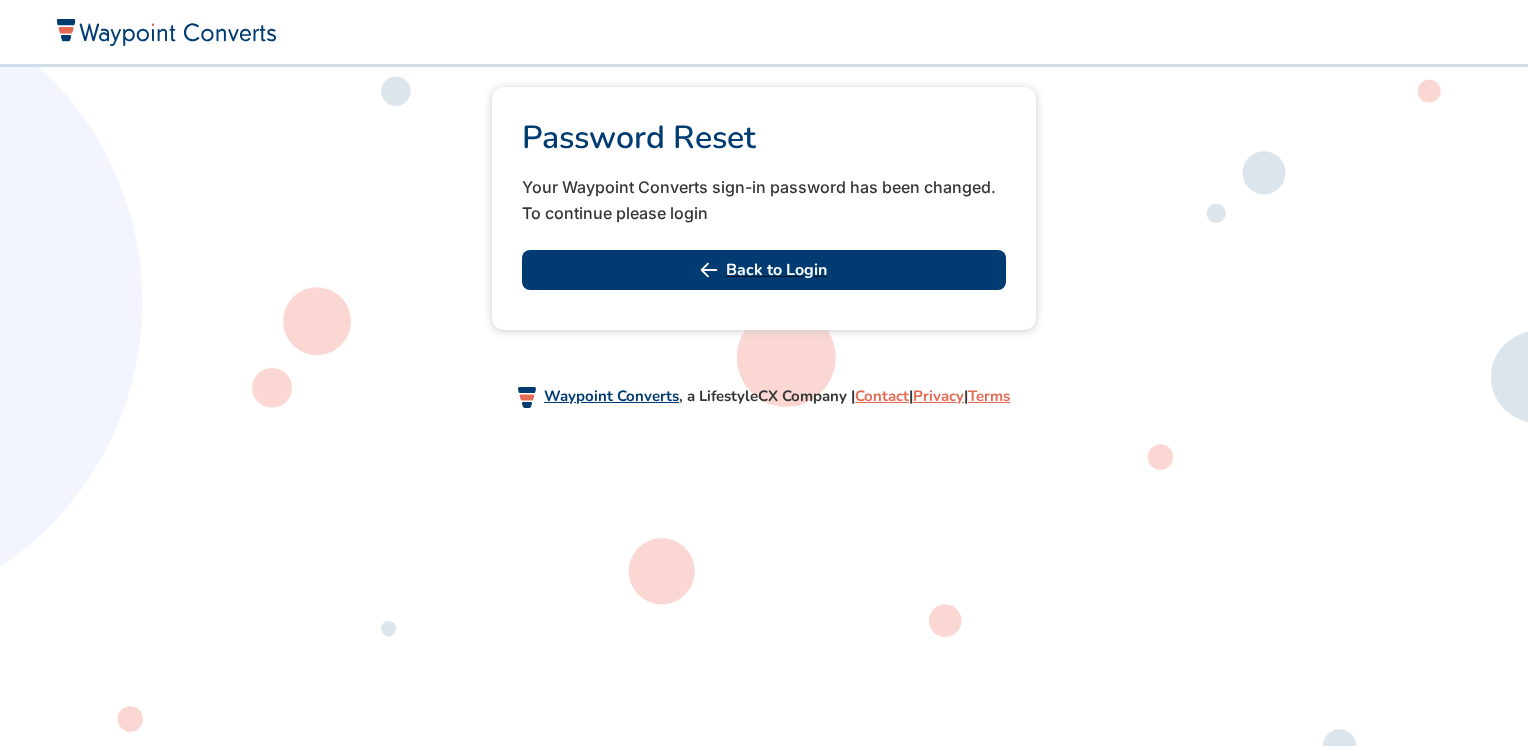 click on "Back to Login" at bounding box center (763, 270) 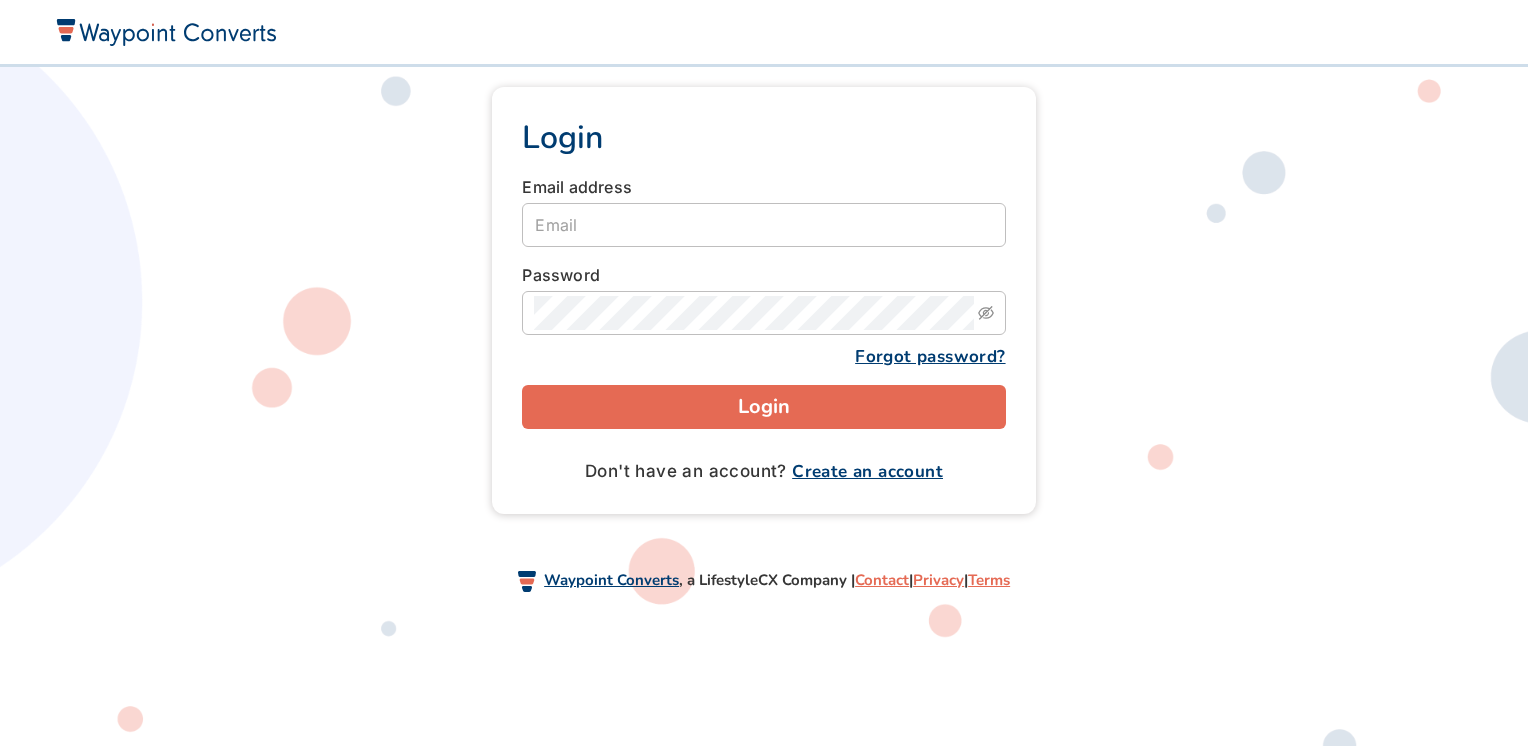 scroll, scrollTop: 0, scrollLeft: 0, axis: both 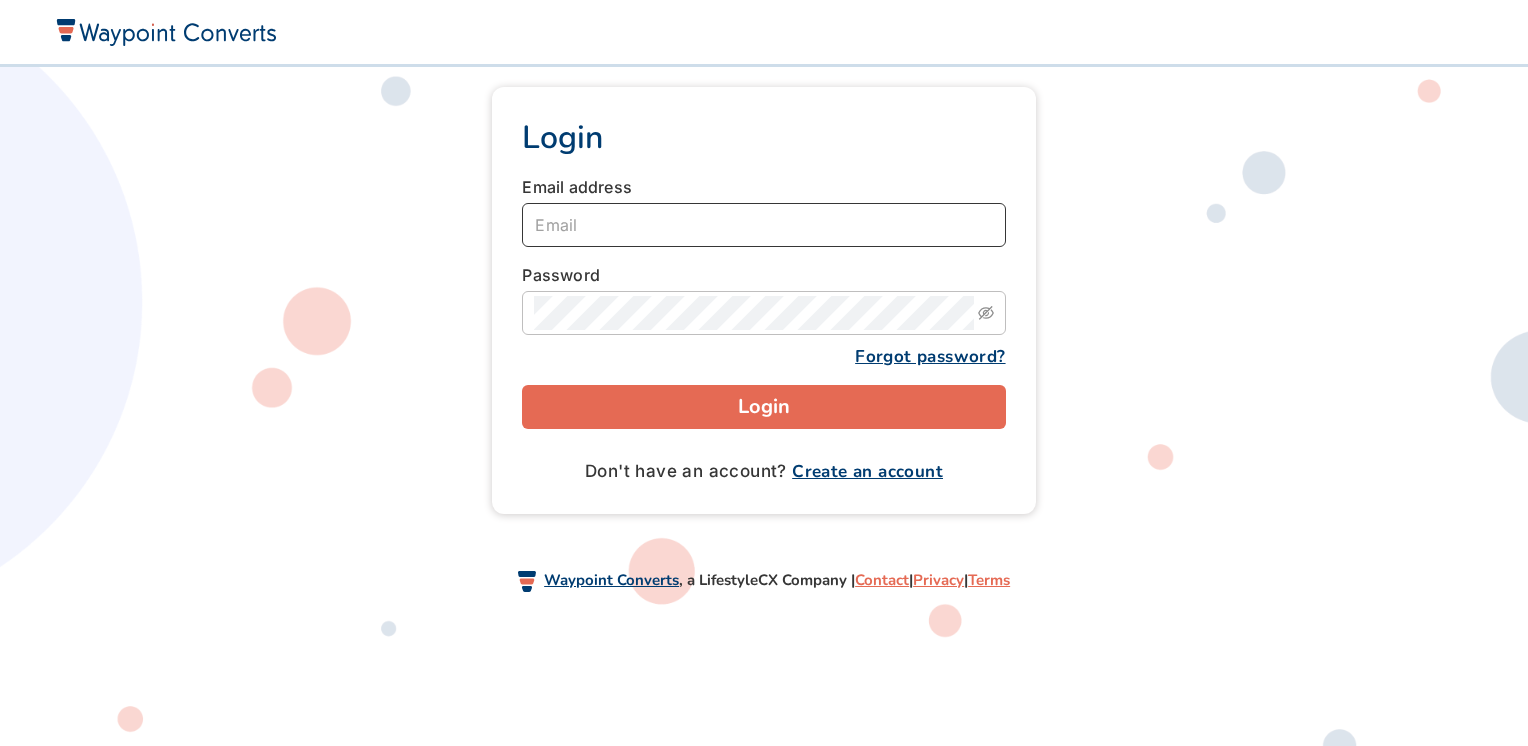 click at bounding box center [763, 225] 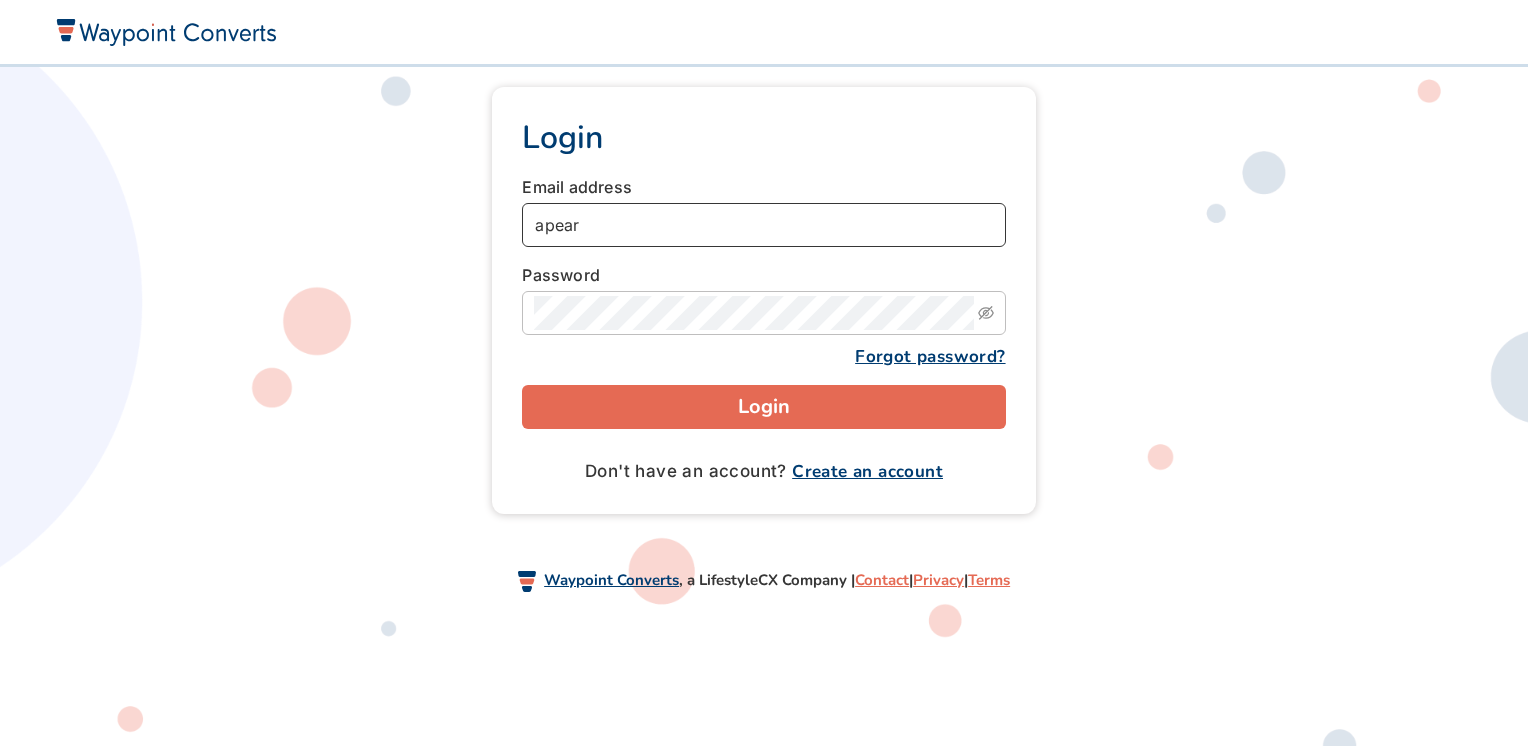 type on "apearce@activcareliving.com" 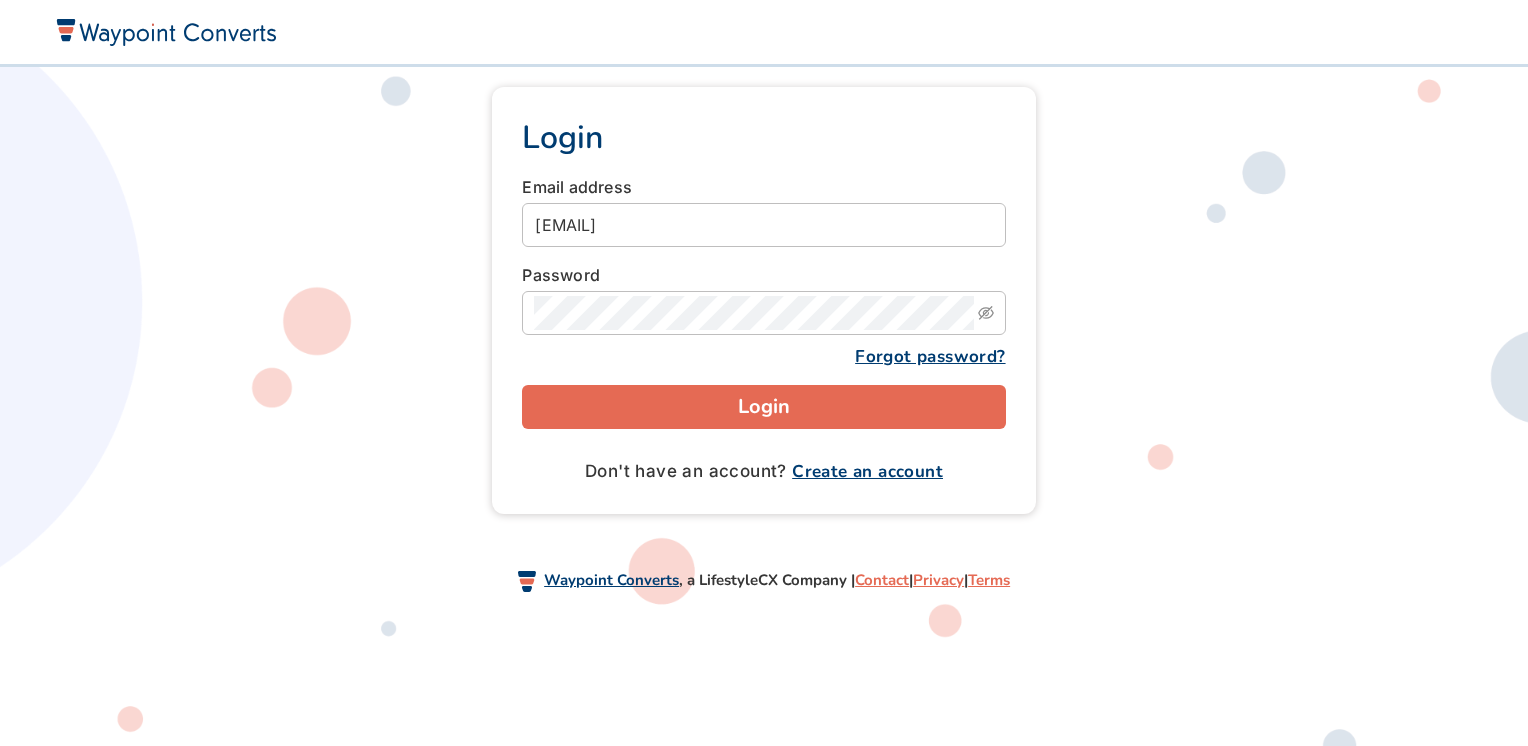 click on "Login" at bounding box center [763, 407] 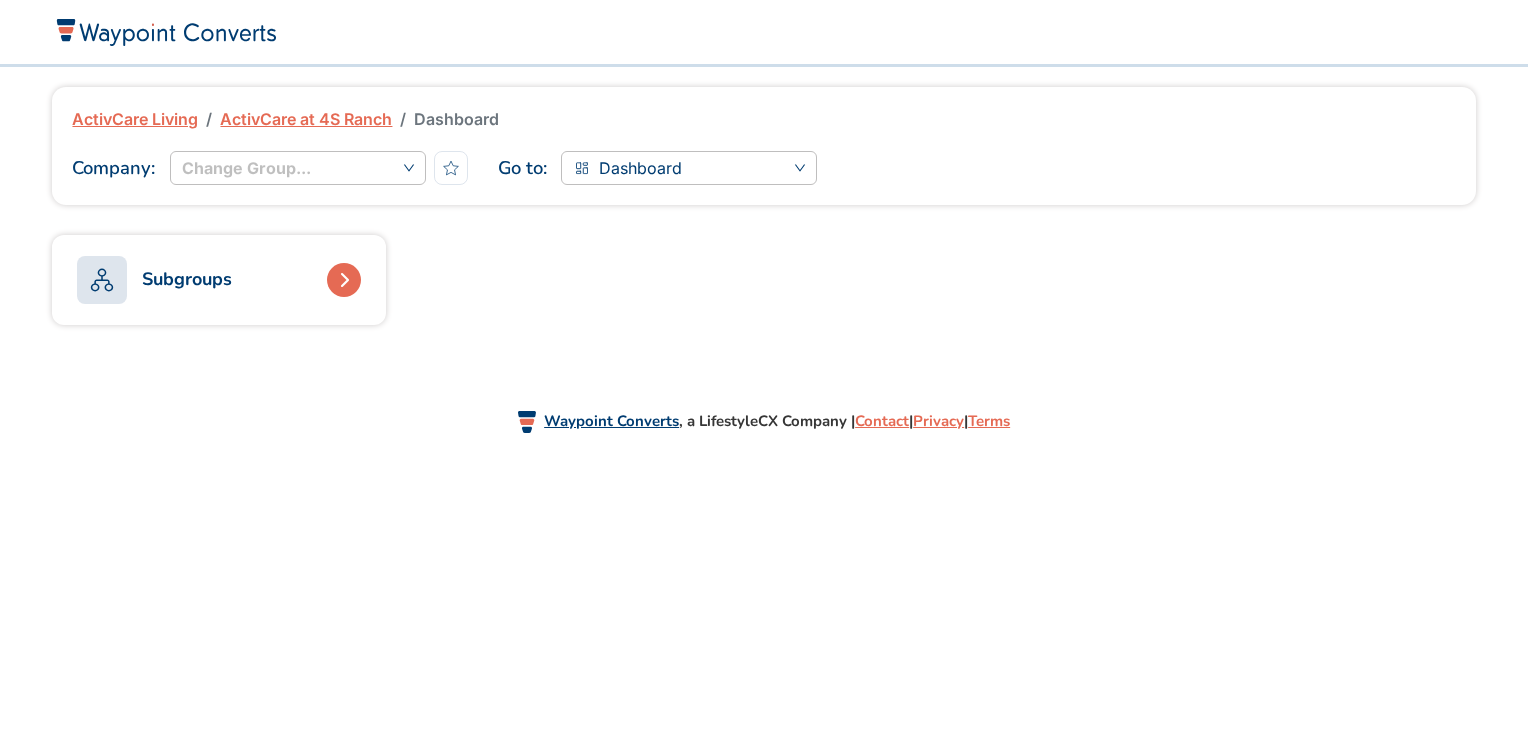 scroll, scrollTop: 0, scrollLeft: 0, axis: both 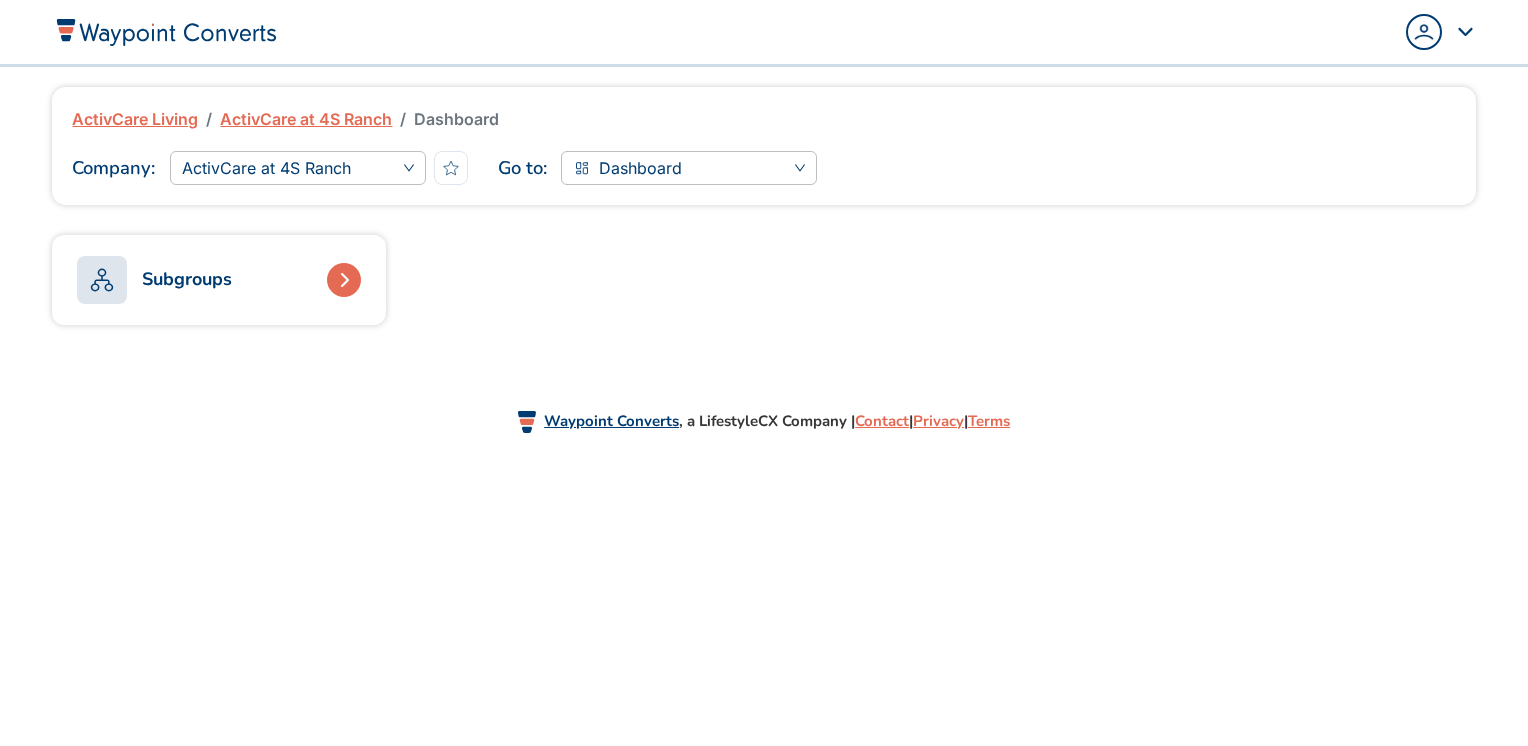 click on "ActivCare Living" at bounding box center [135, 119] 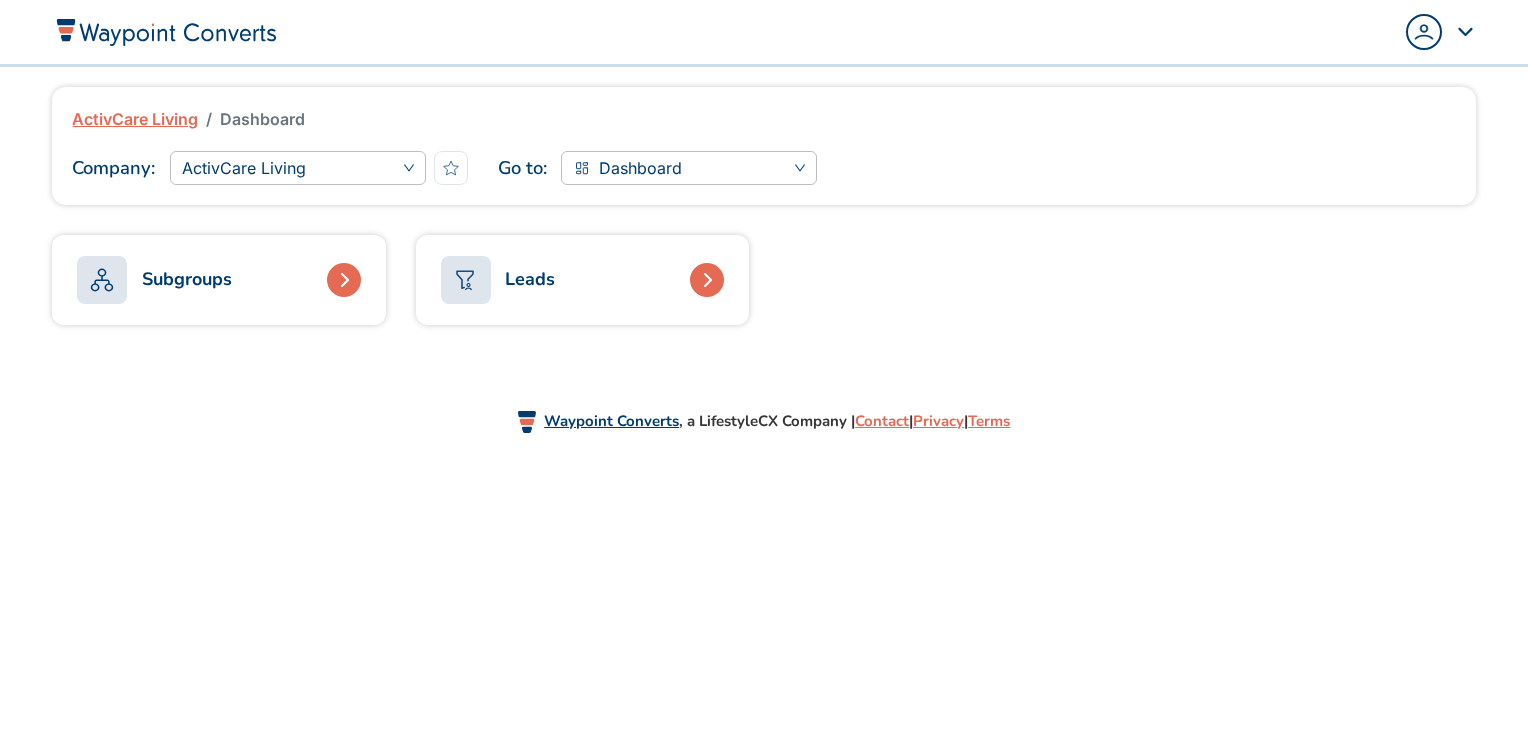 scroll, scrollTop: 0, scrollLeft: 0, axis: both 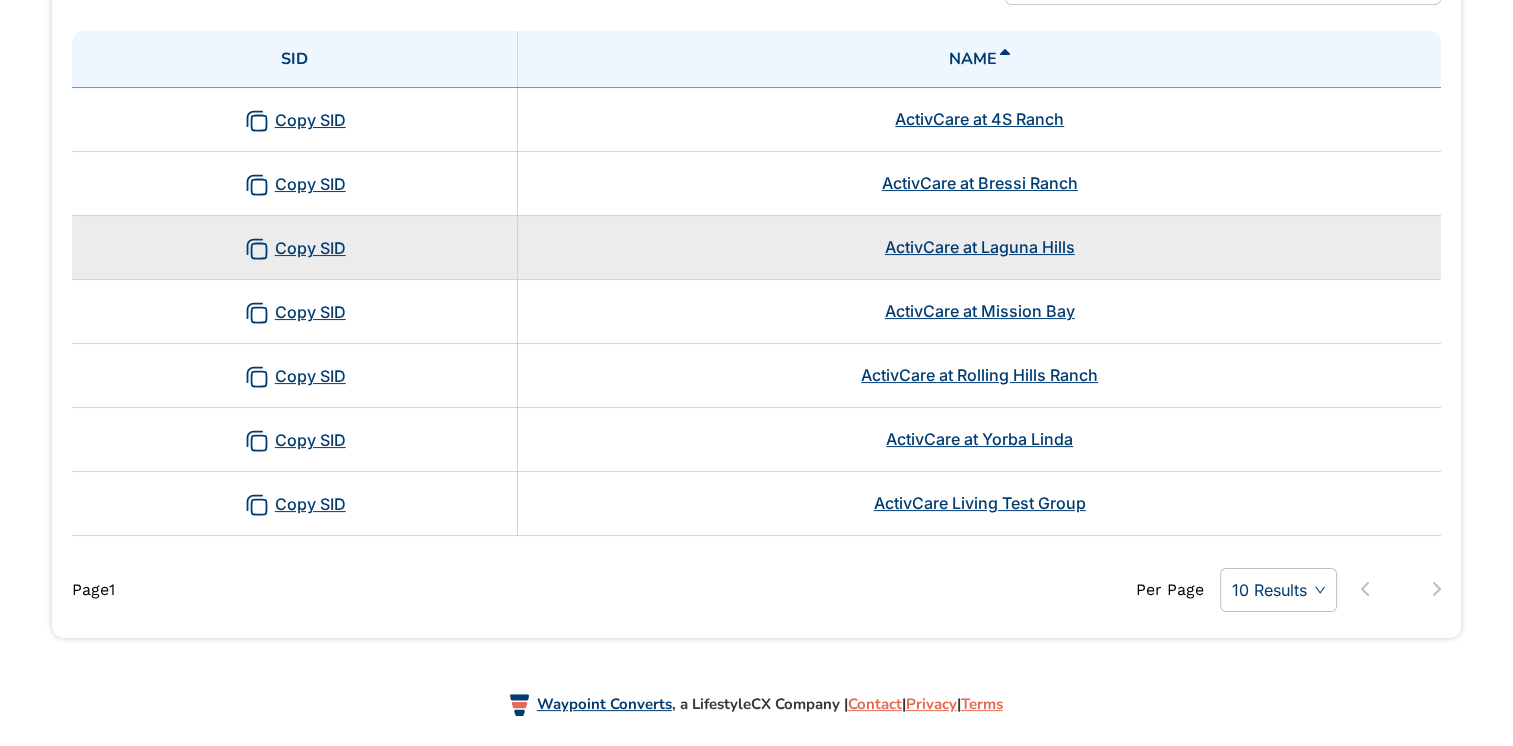 click on "ActivCare at Laguna Hills" at bounding box center [980, 247] 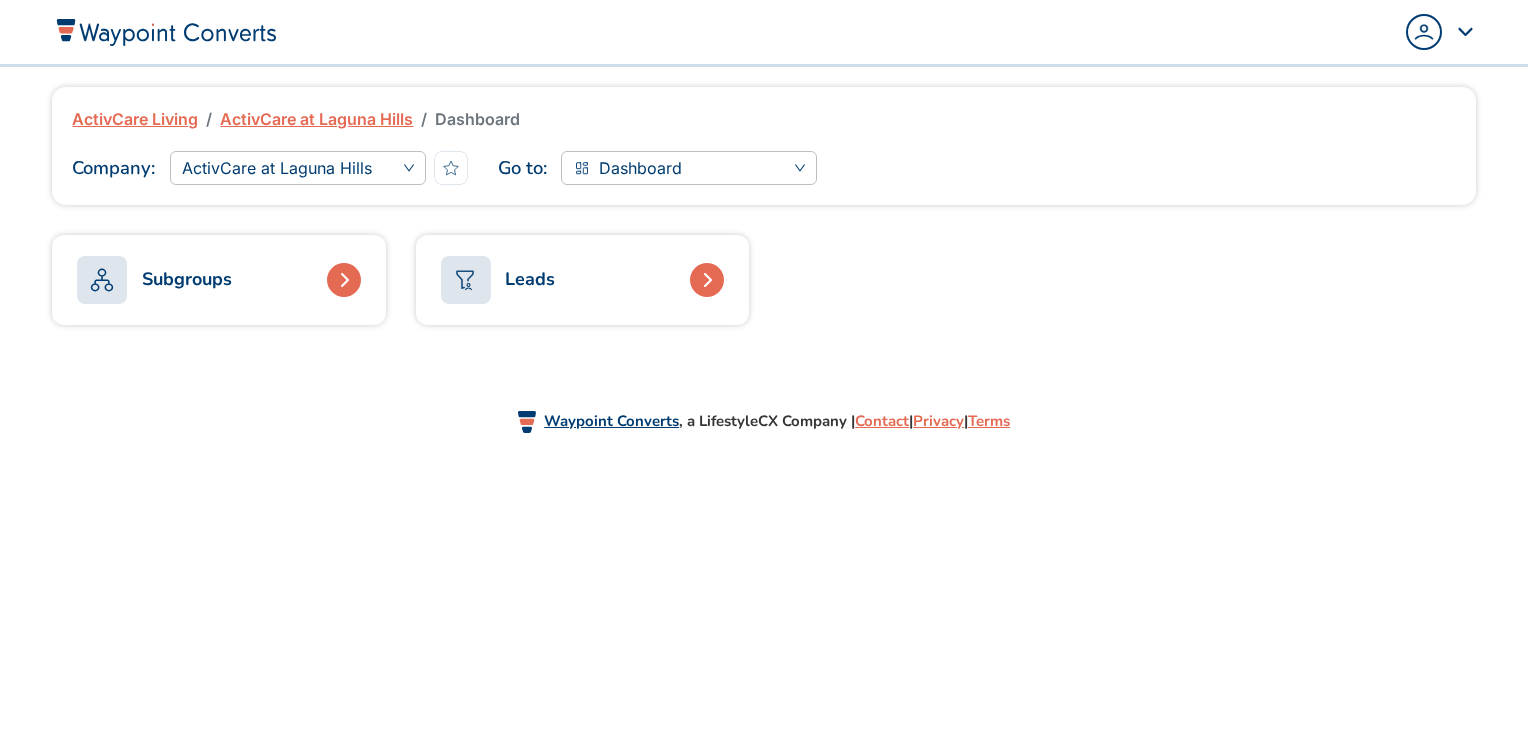 scroll, scrollTop: 0, scrollLeft: 0, axis: both 